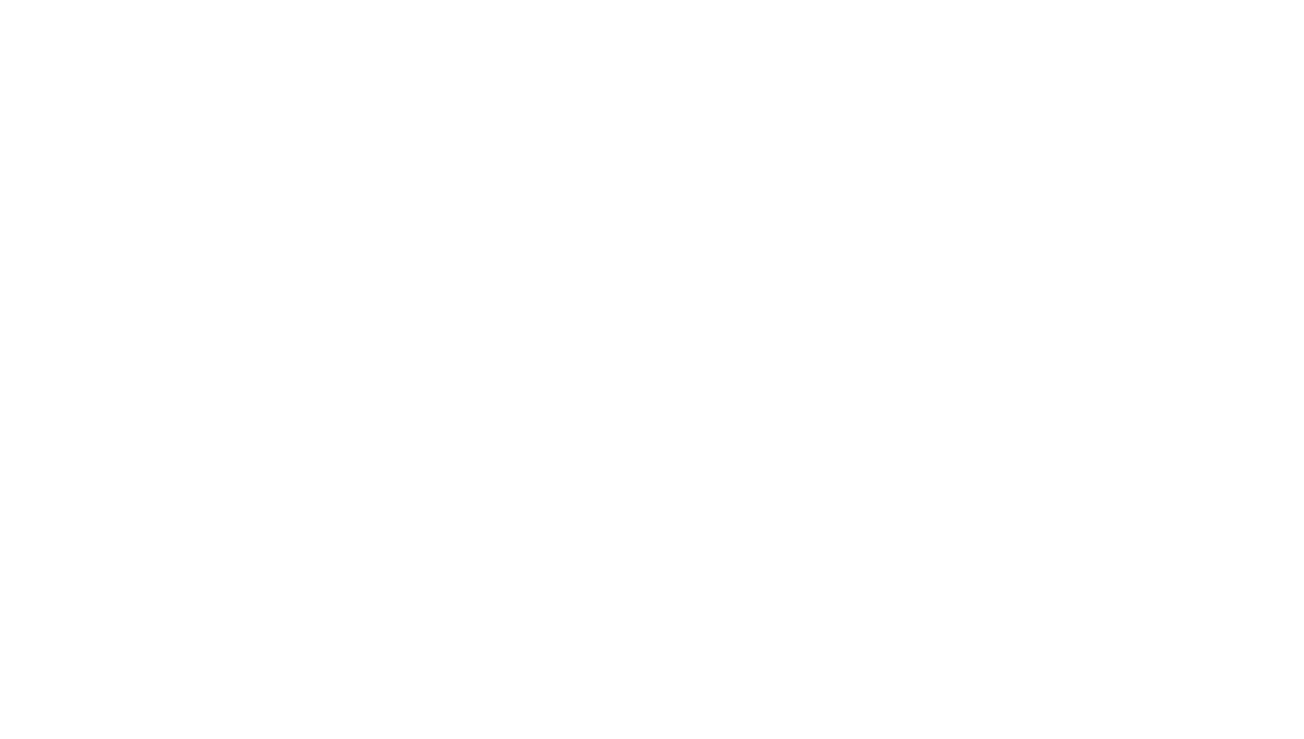 scroll, scrollTop: 0, scrollLeft: 0, axis: both 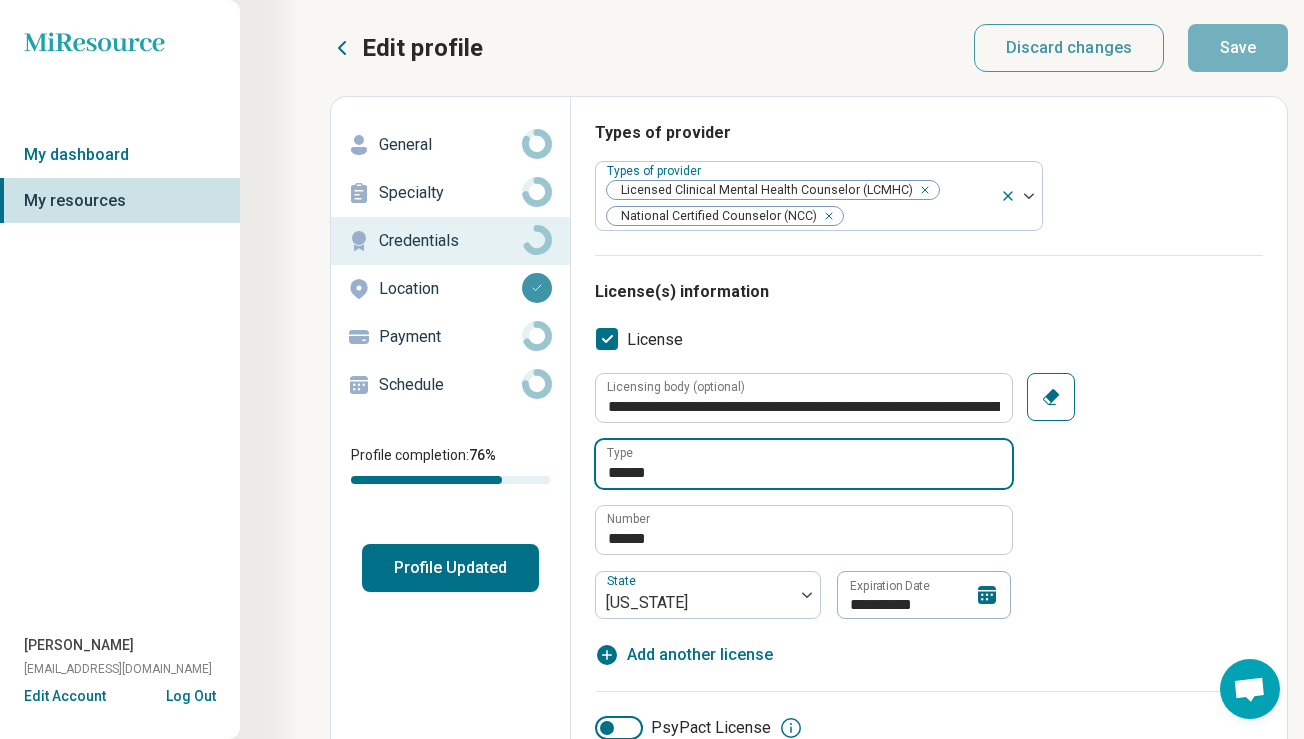 click on "******" at bounding box center [804, 464] 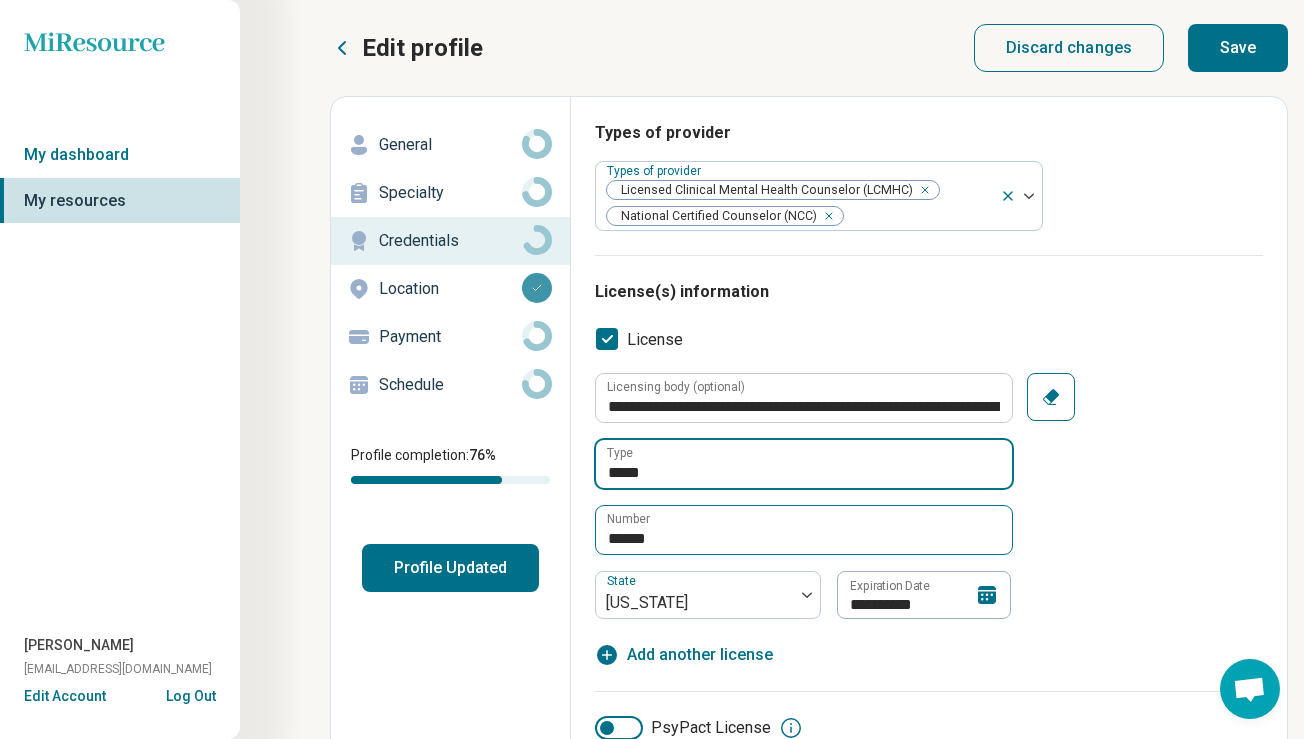 type on "*****" 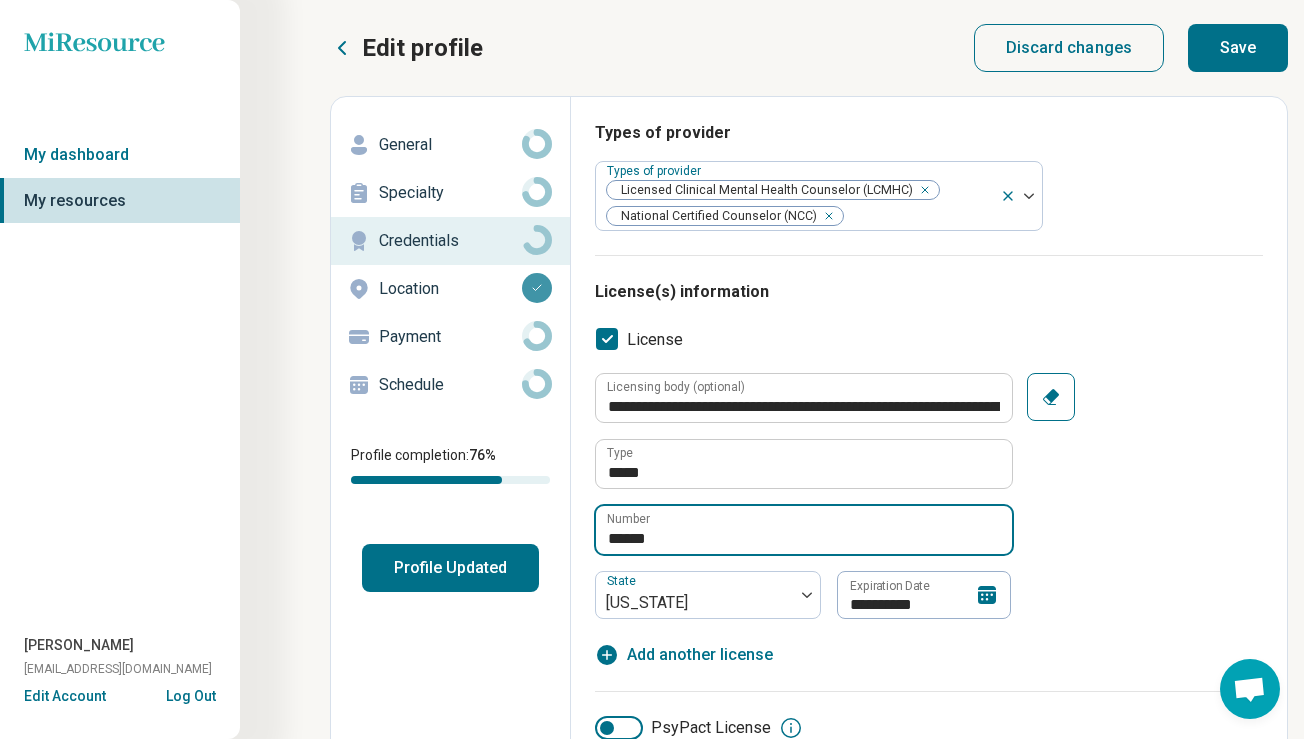 click on "******" at bounding box center [804, 530] 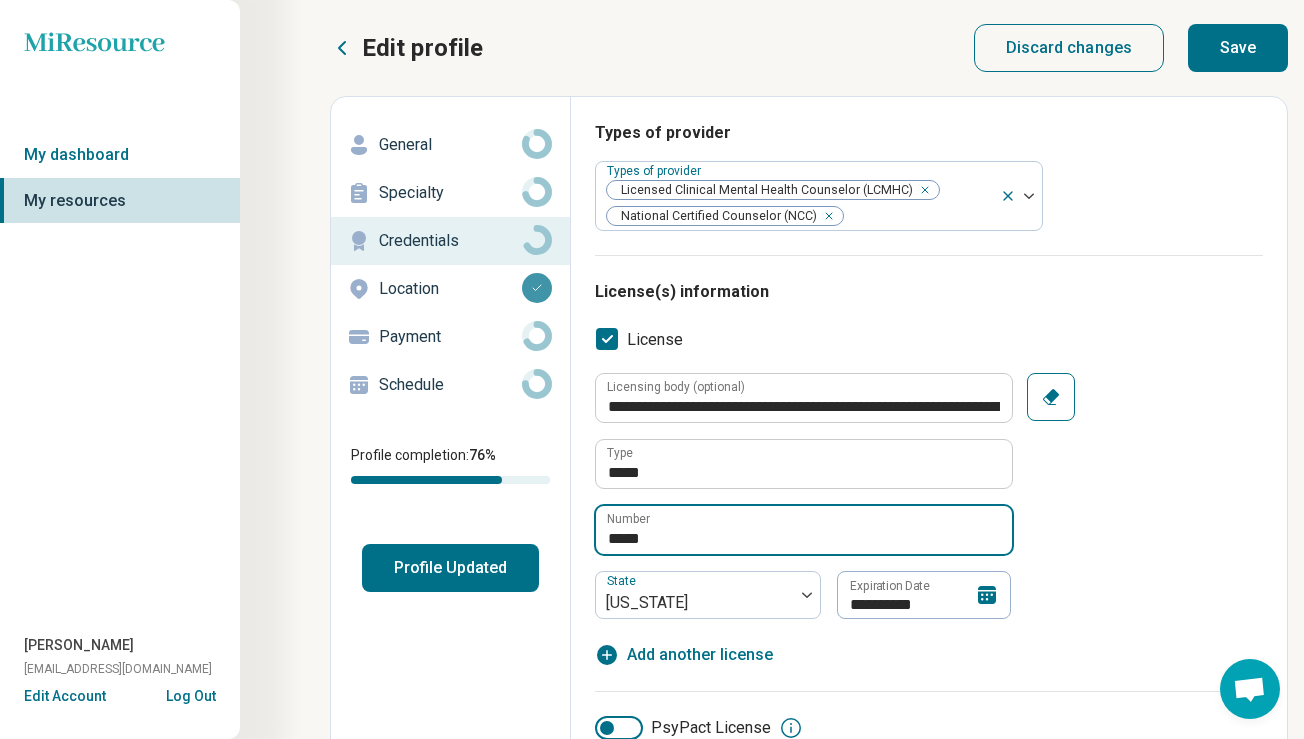 type on "*****" 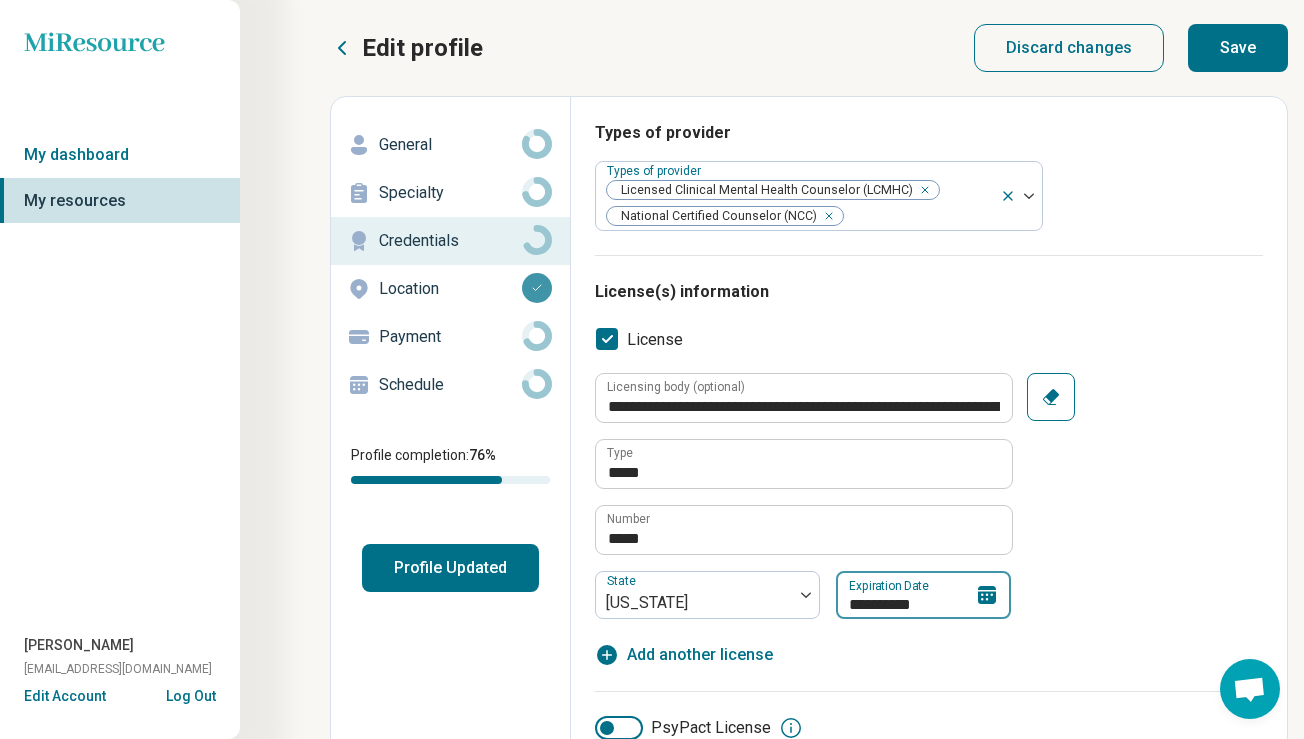 click on "**********" at bounding box center (923, 595) 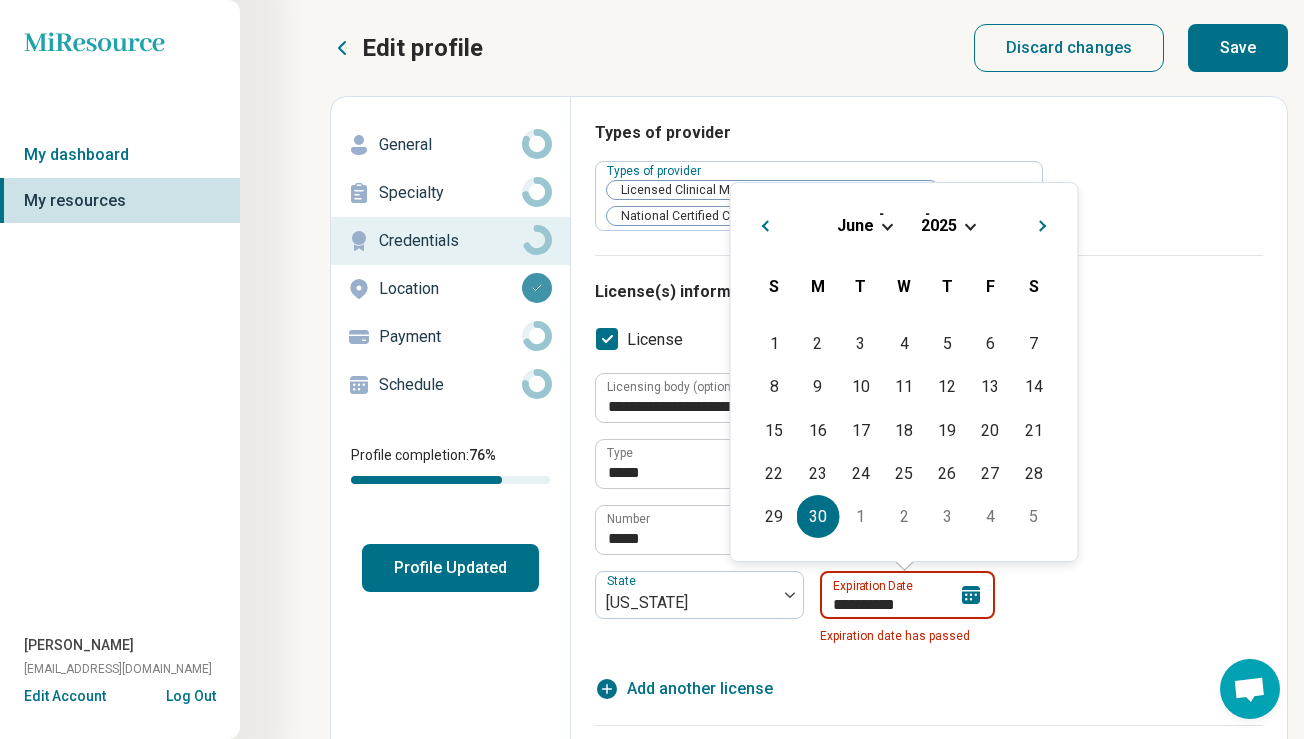 click on "**********" at bounding box center (907, 595) 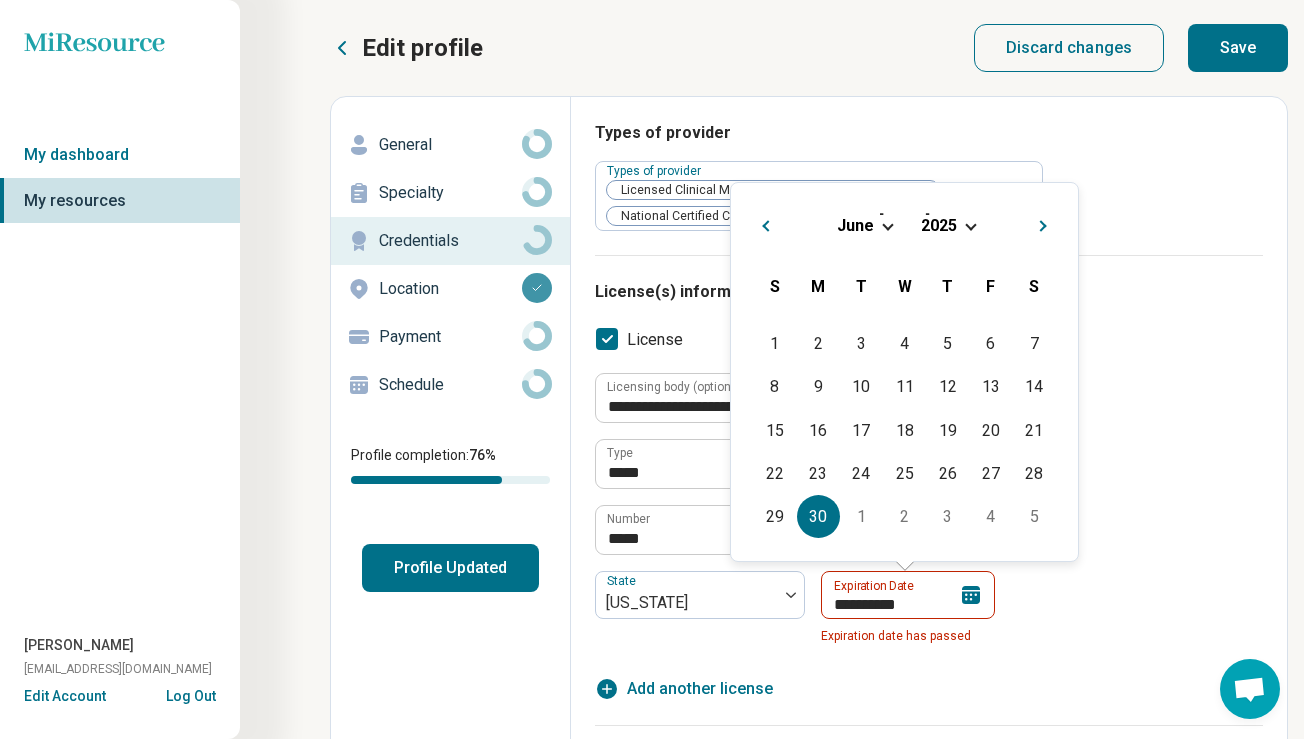 click on "[DATE]" at bounding box center [904, 225] 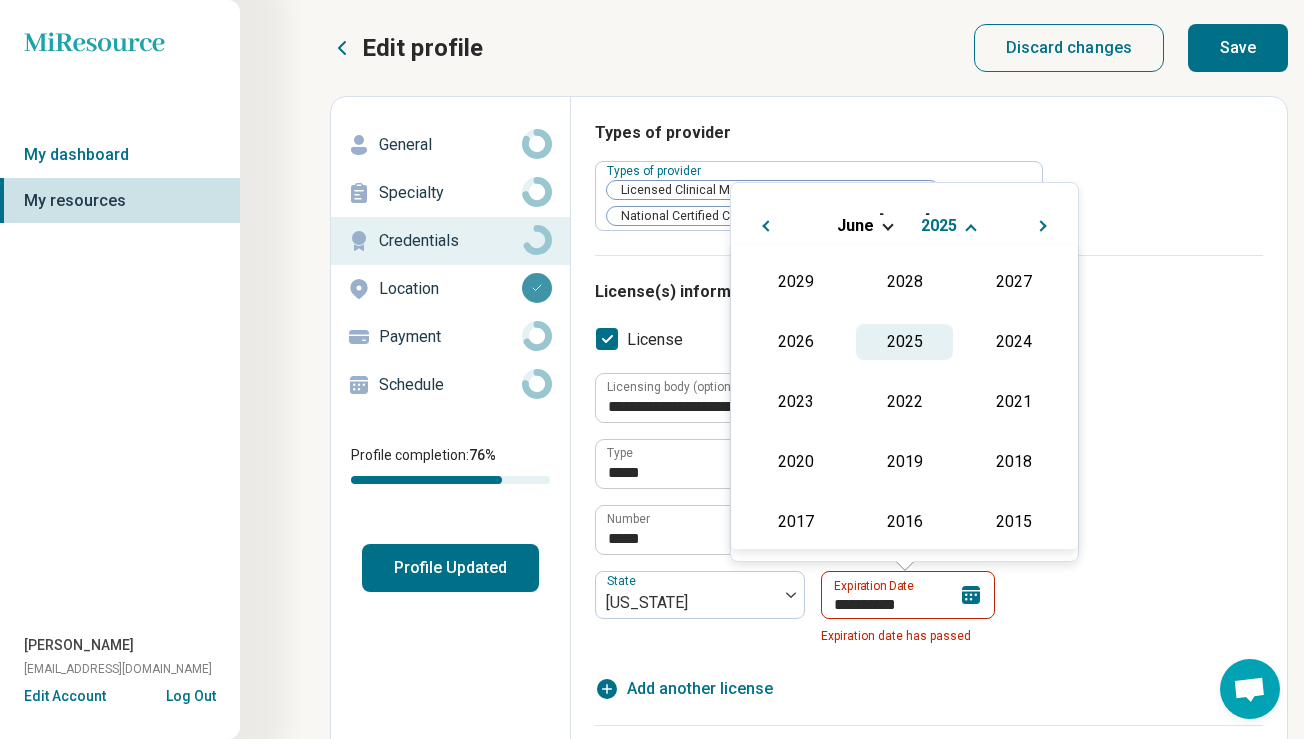 scroll, scrollTop: 415, scrollLeft: 0, axis: vertical 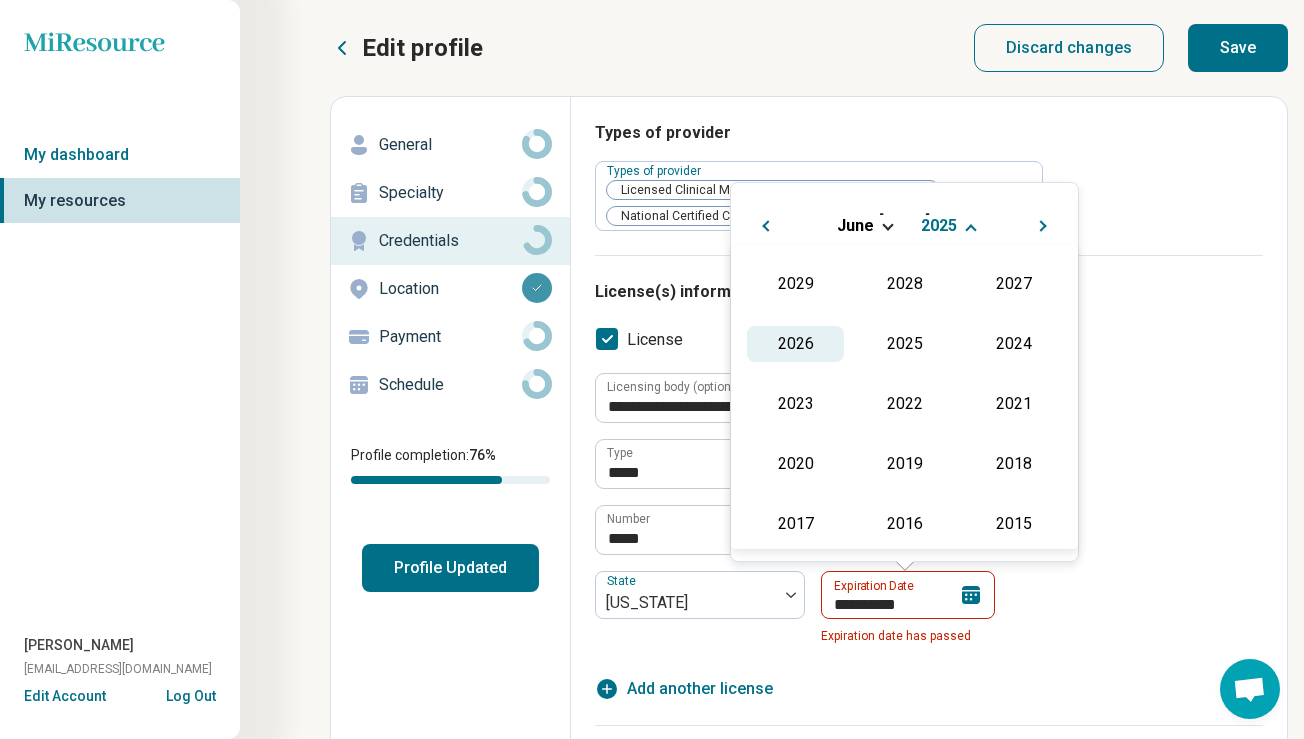 click on "2026" at bounding box center (795, 344) 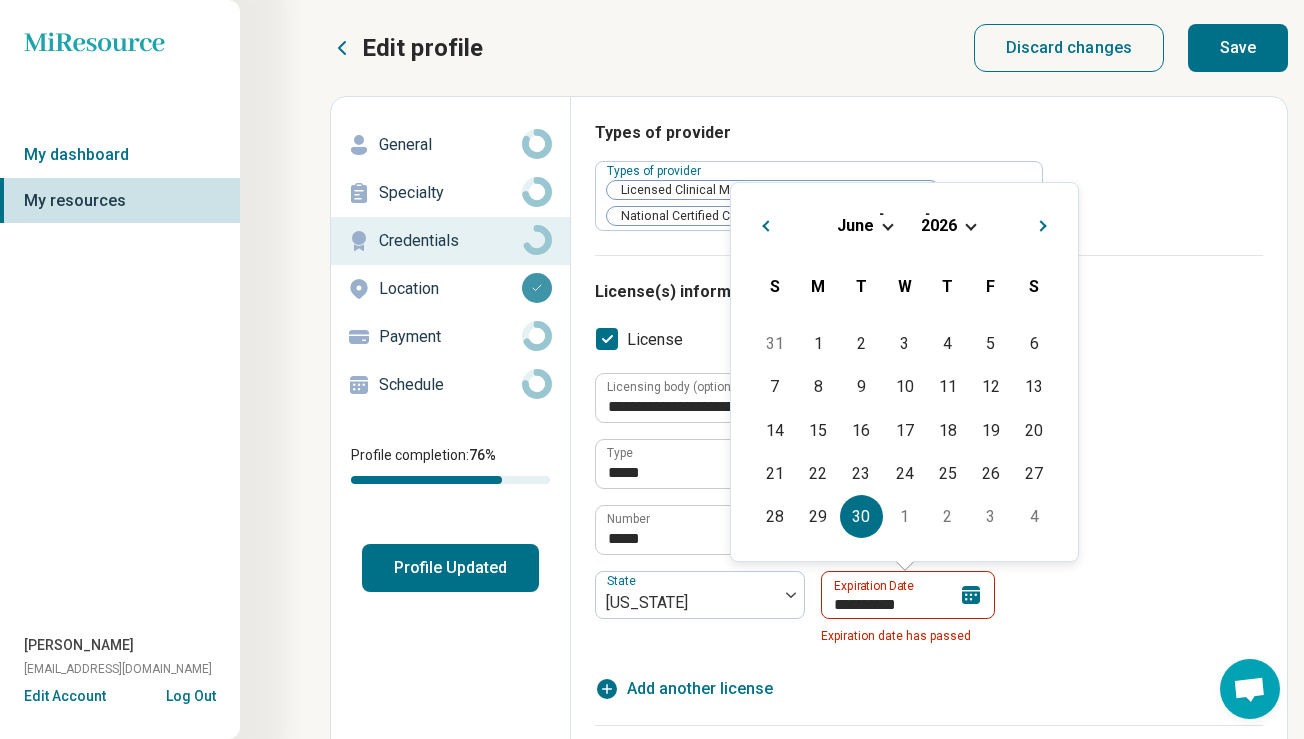 click on "30" at bounding box center [861, 516] 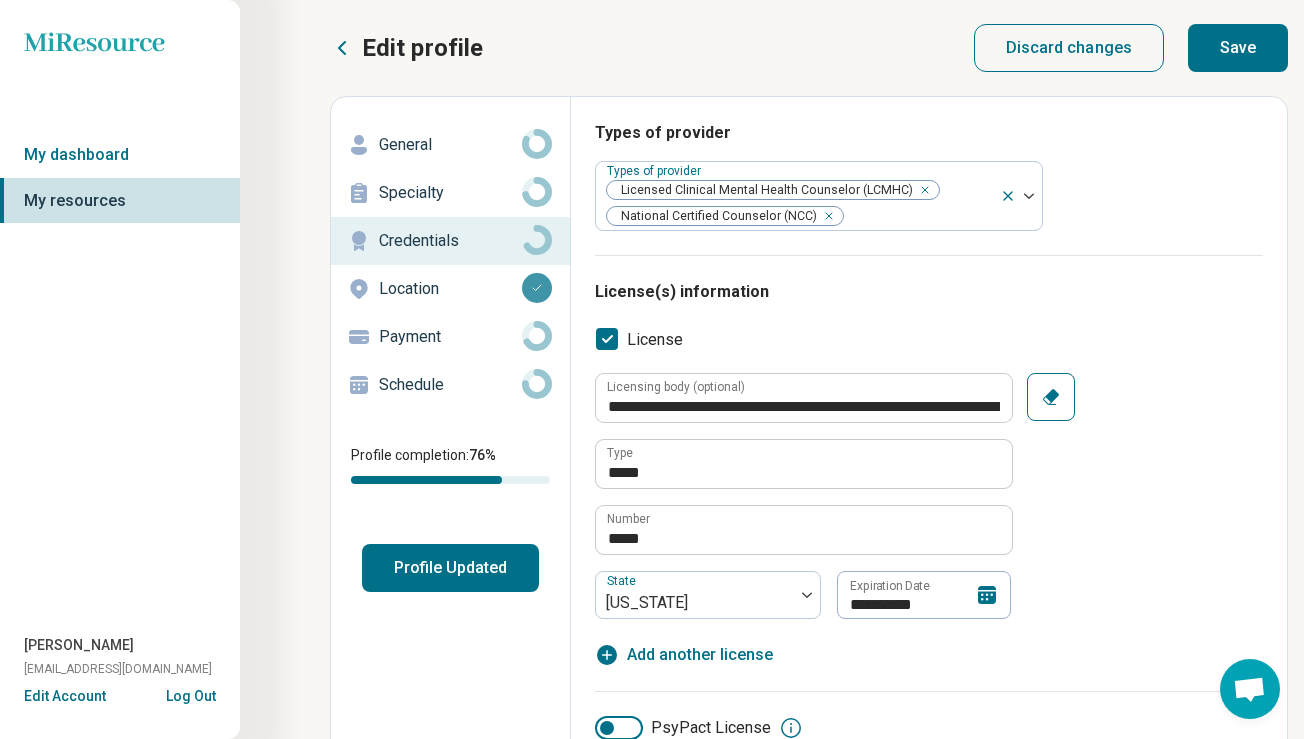 click on "**********" at bounding box center [929, 520] 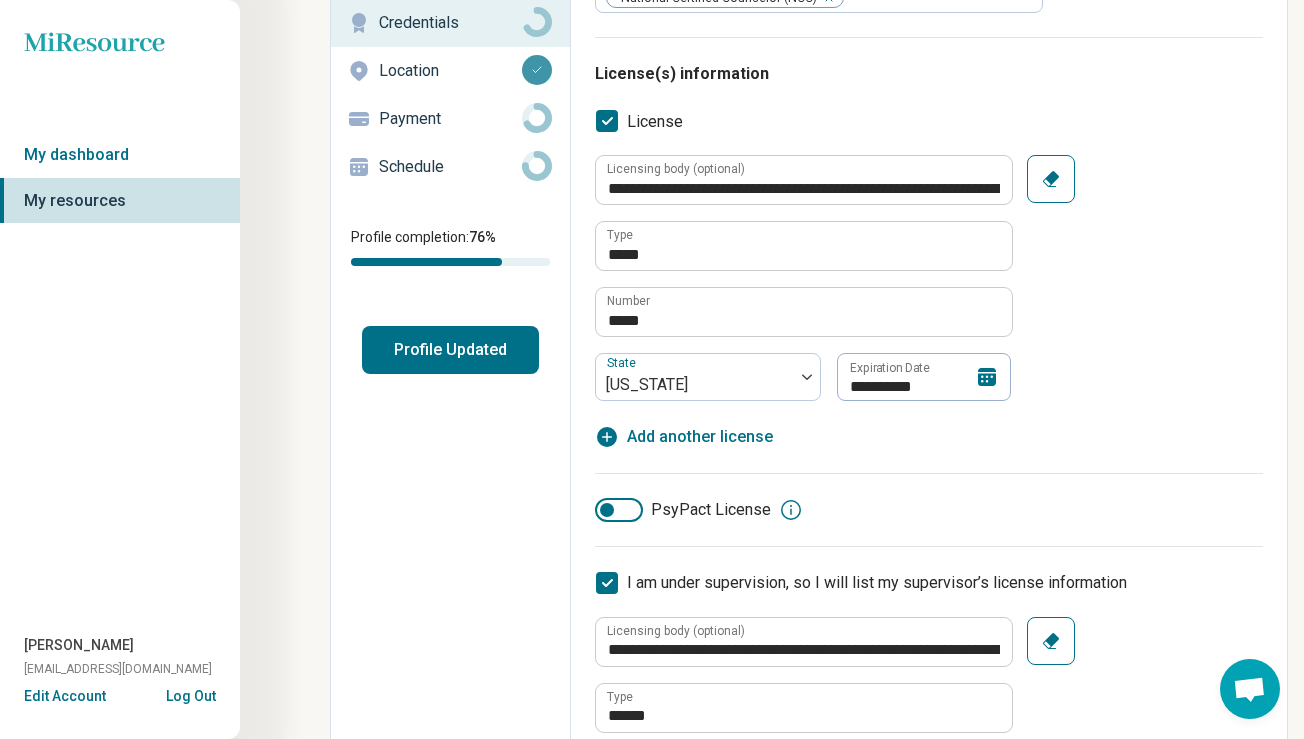 scroll, scrollTop: 0, scrollLeft: 0, axis: both 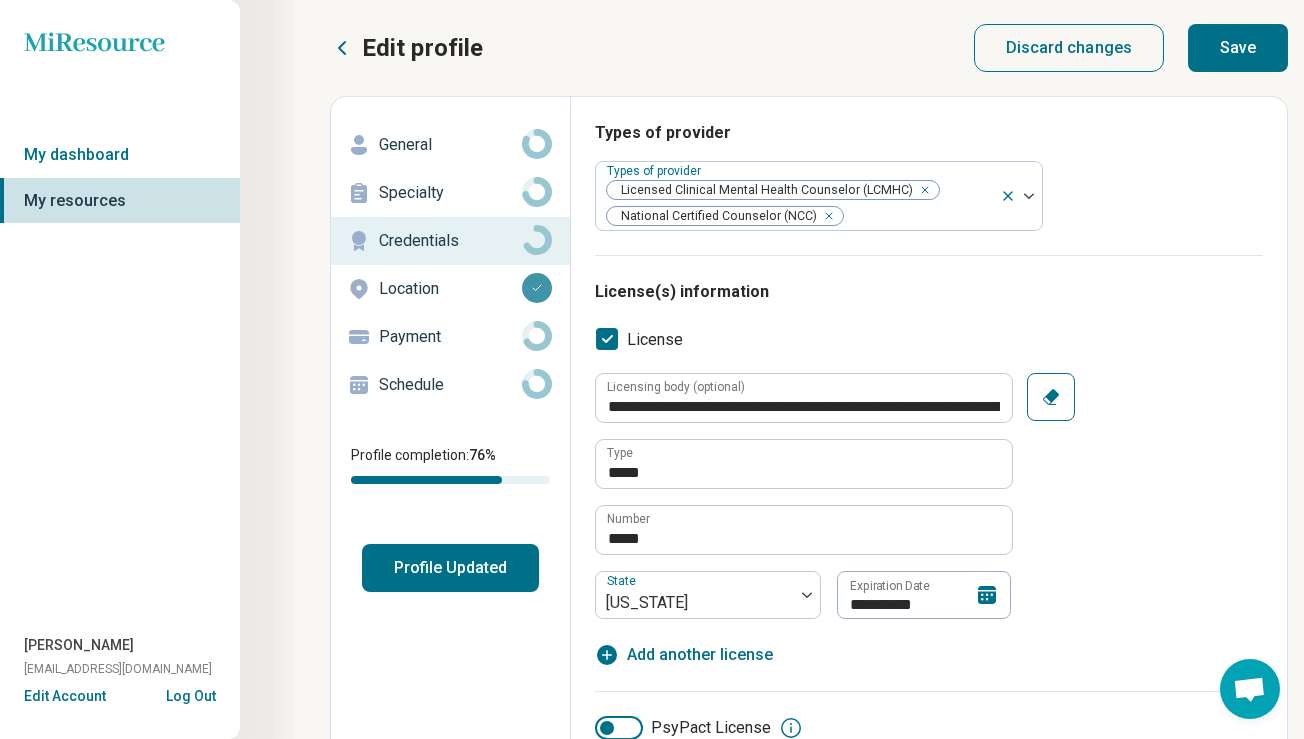 click on "Save" at bounding box center [1238, 48] 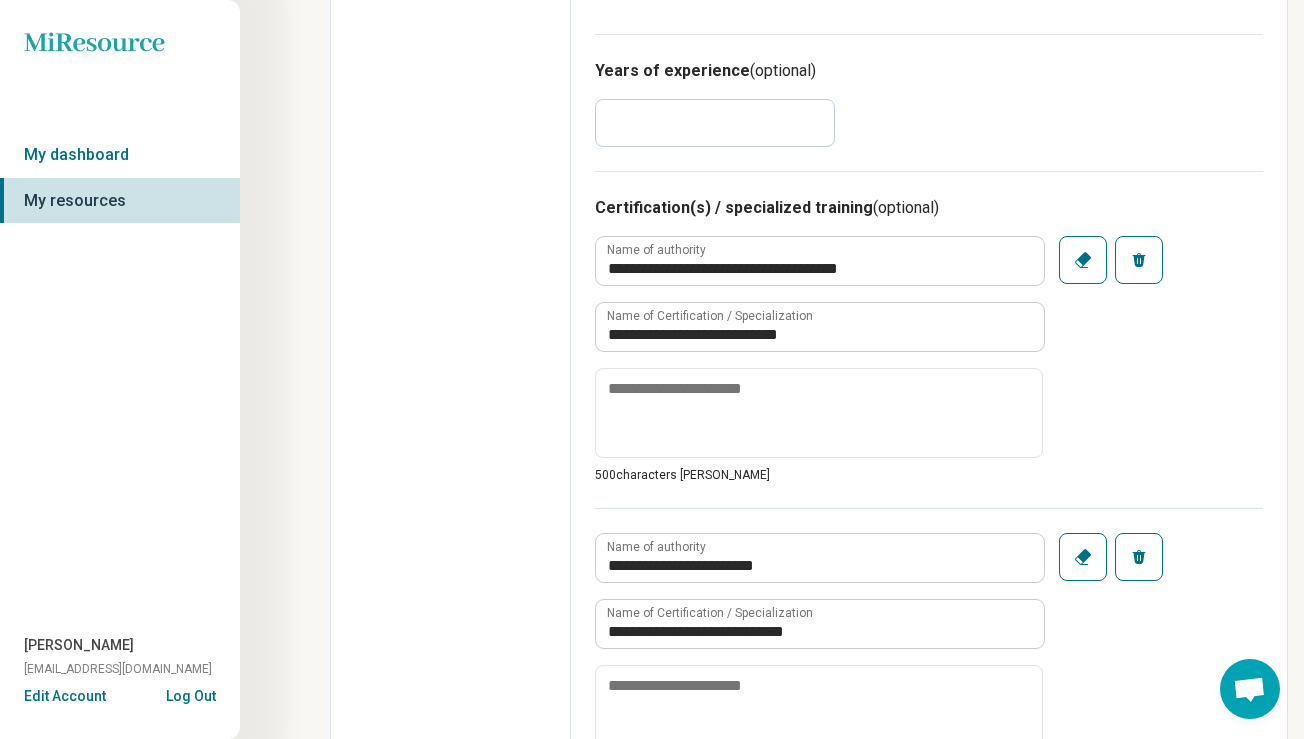 scroll, scrollTop: 0, scrollLeft: 0, axis: both 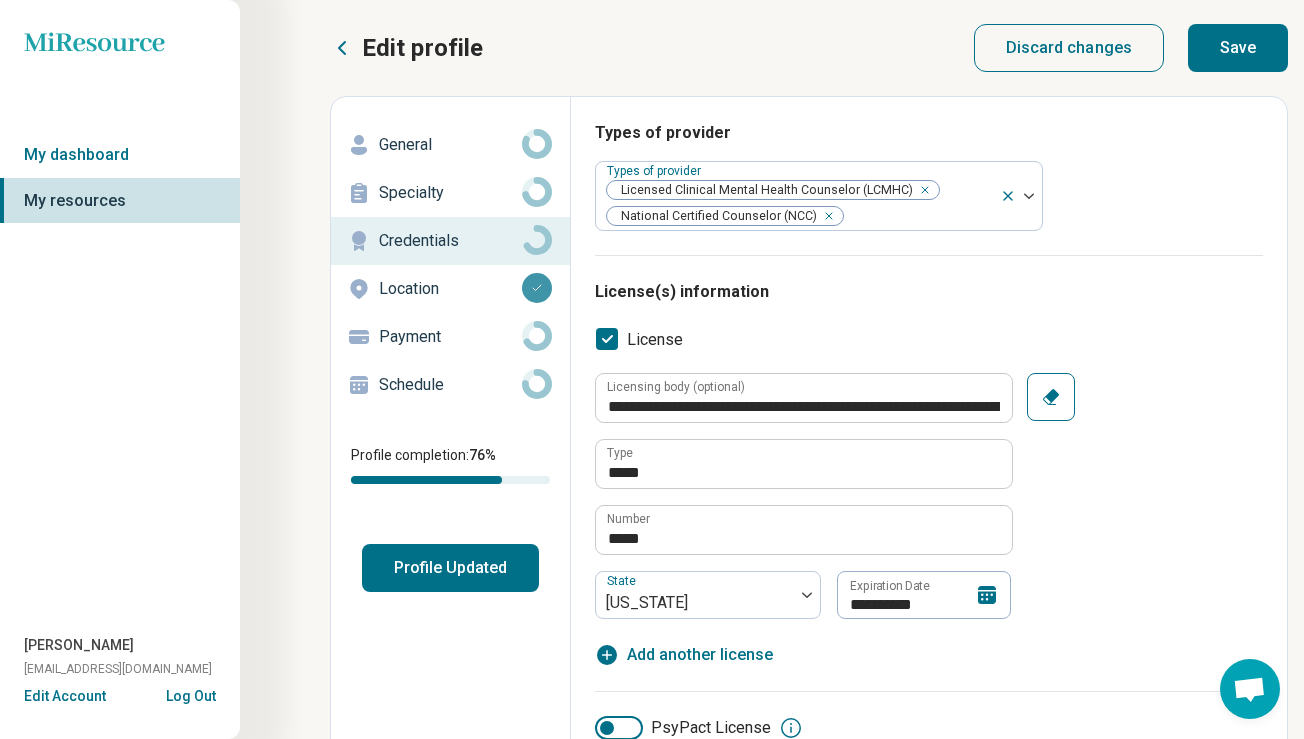 click on "Profile Updated" at bounding box center [450, 568] 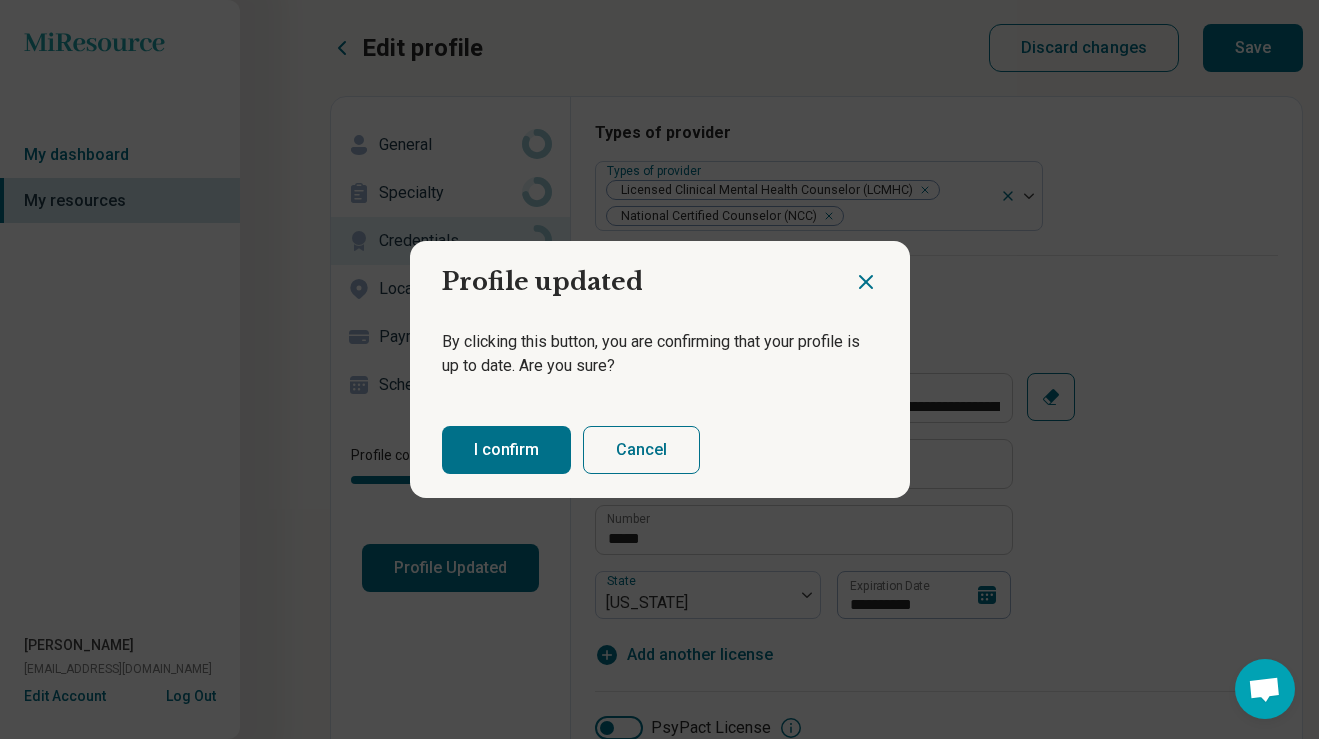 click on "I confirm" at bounding box center (506, 450) 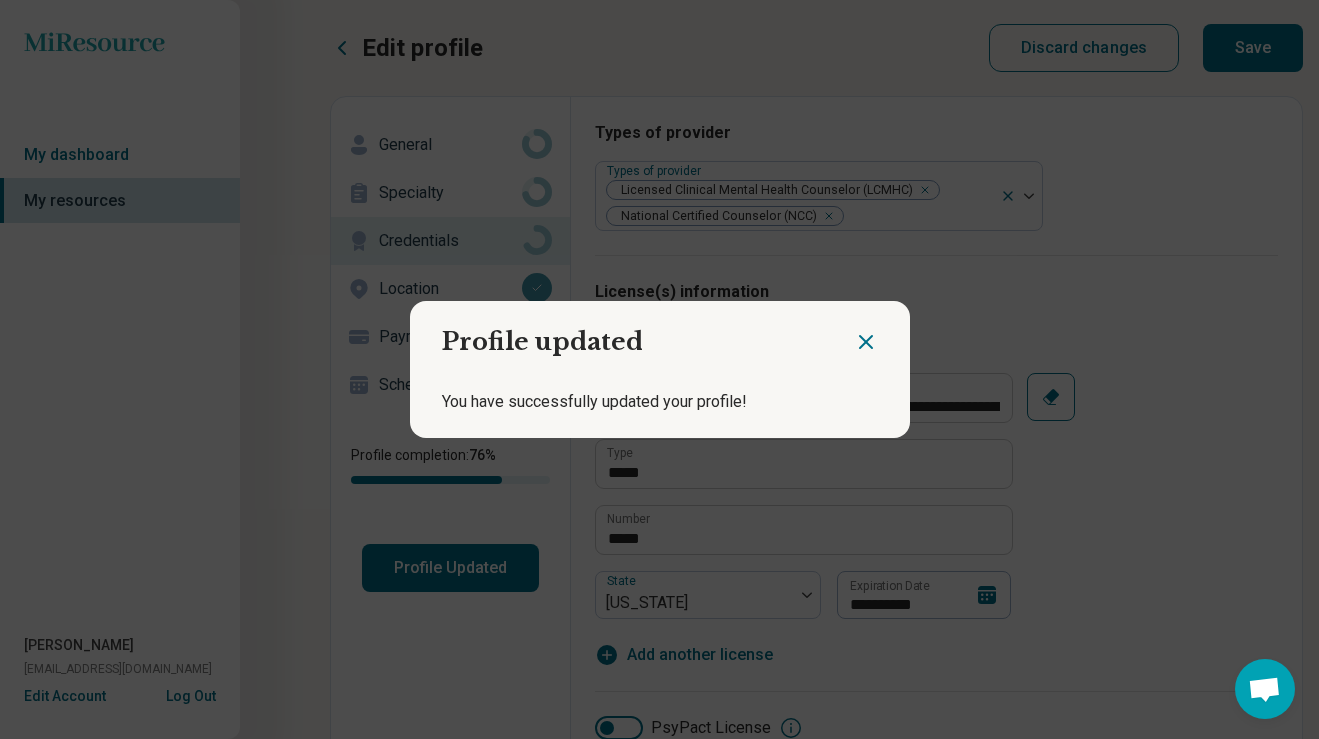 click 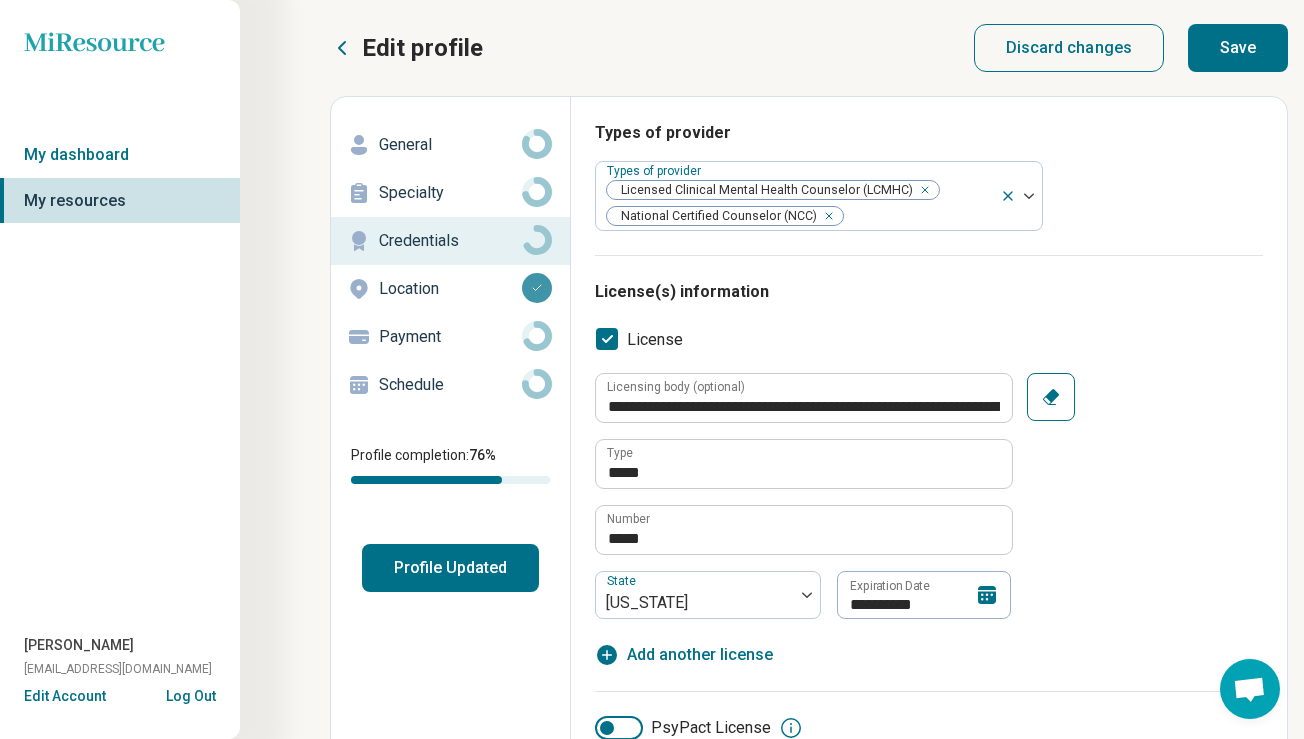 click on "Location" at bounding box center [450, 289] 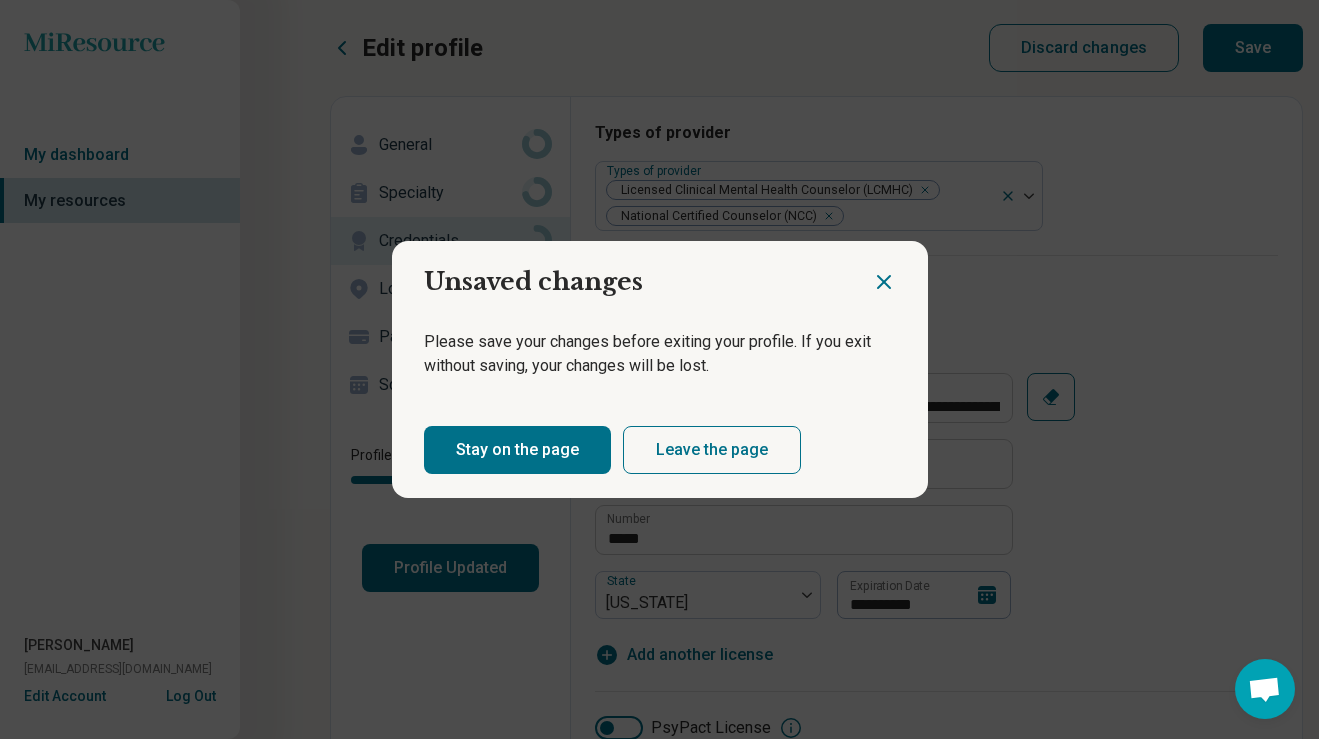 click 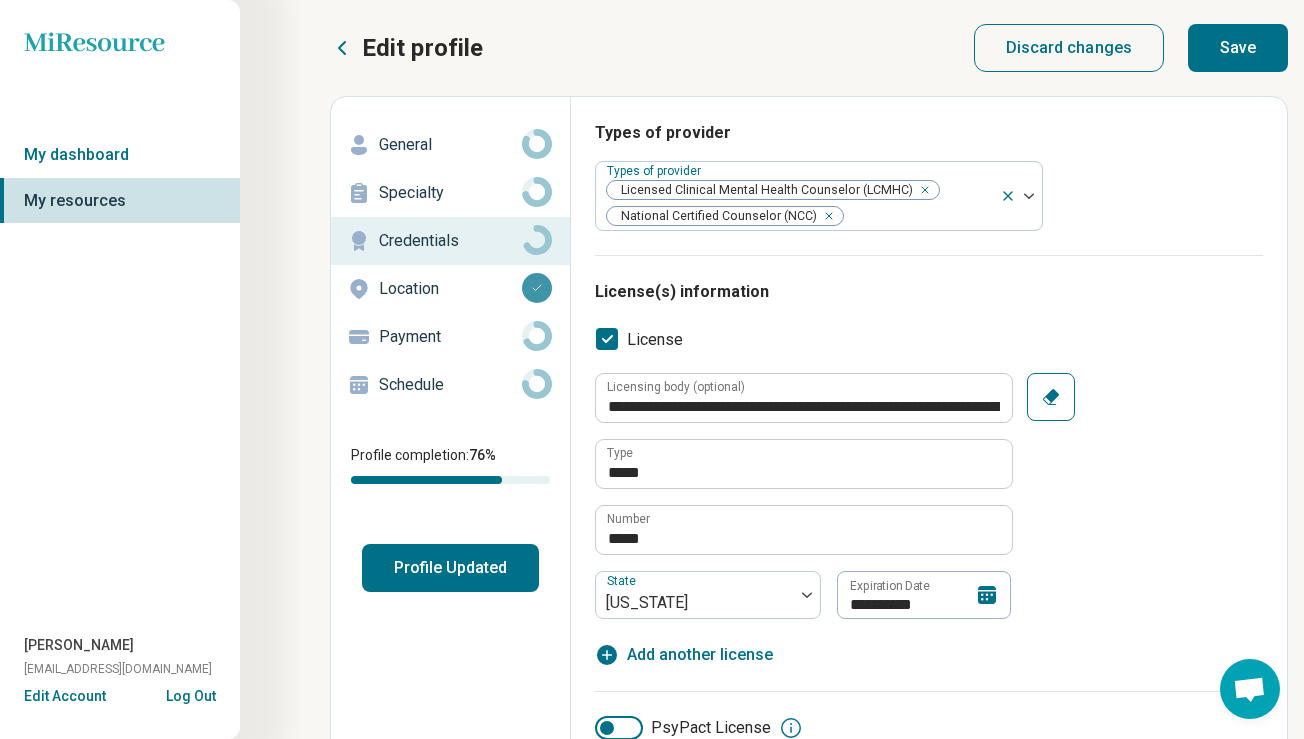 click on "Save" at bounding box center (1238, 48) 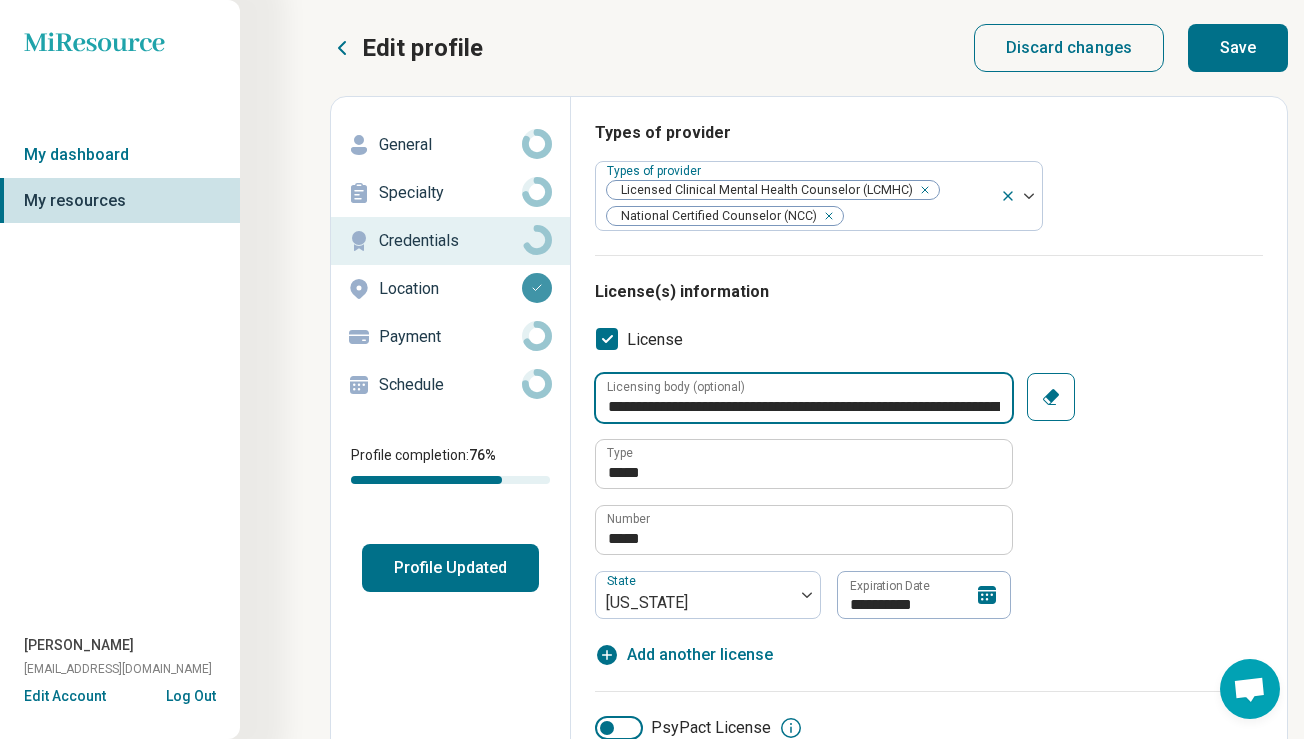click on "**********" at bounding box center (804, 398) 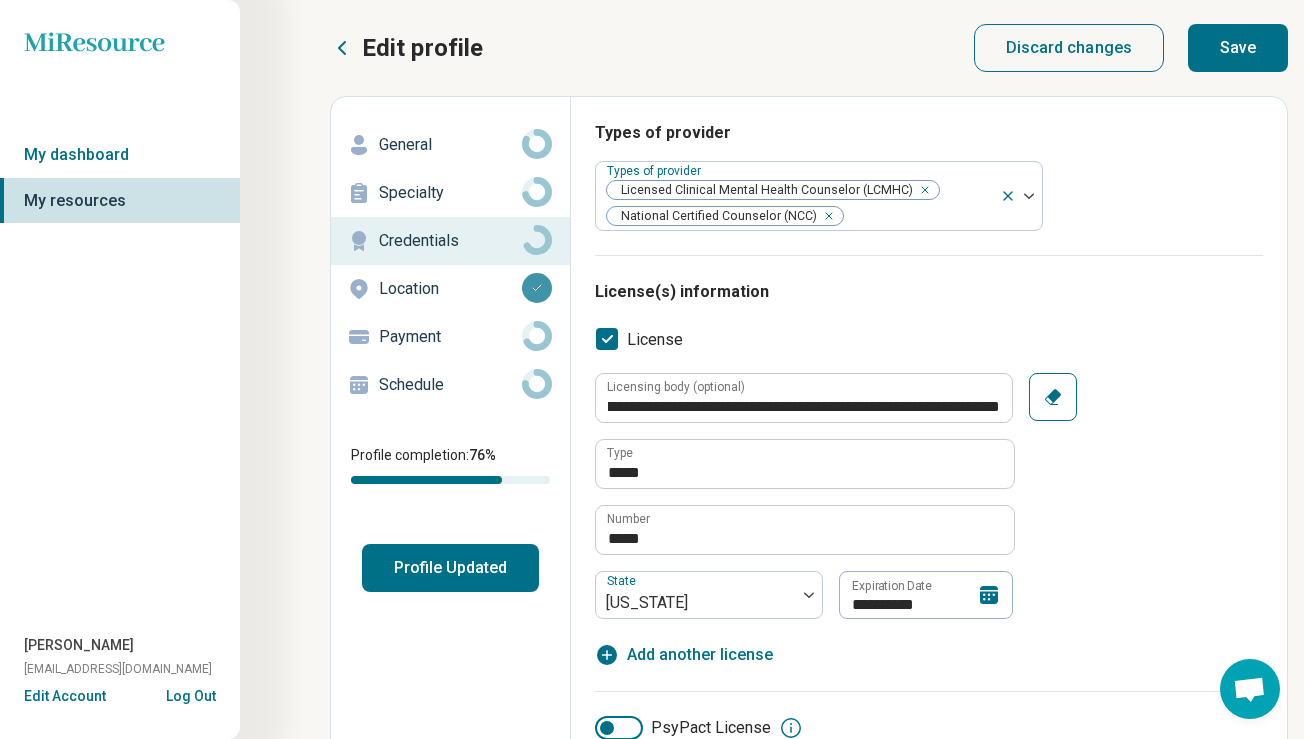 scroll, scrollTop: 0, scrollLeft: 0, axis: both 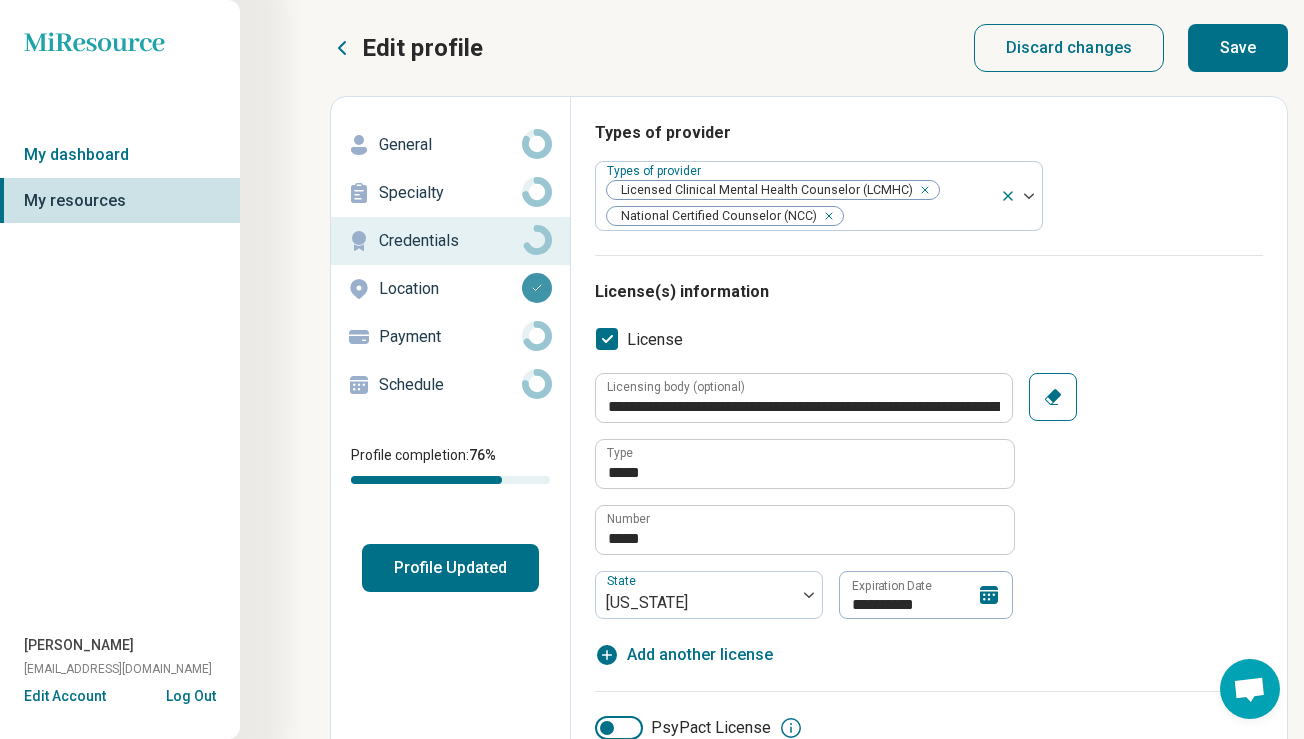click on "**********" at bounding box center (929, 496) 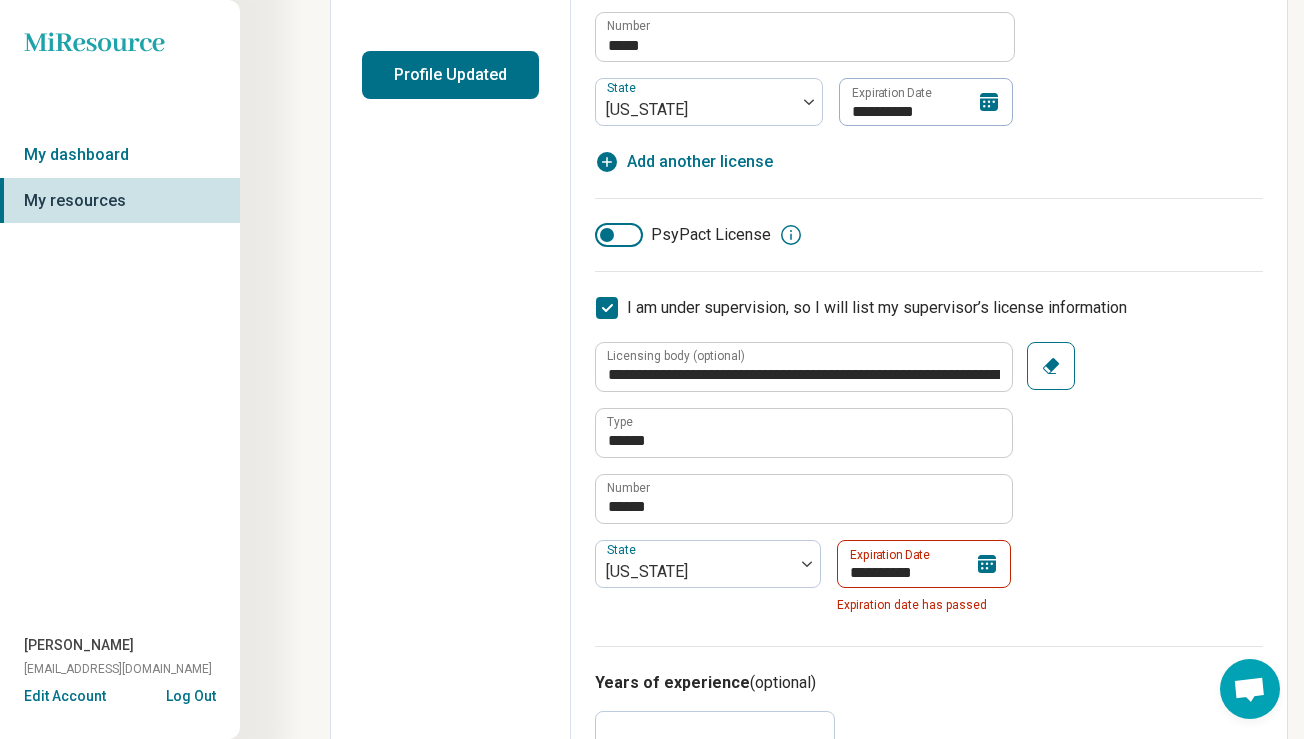 scroll, scrollTop: 498, scrollLeft: 0, axis: vertical 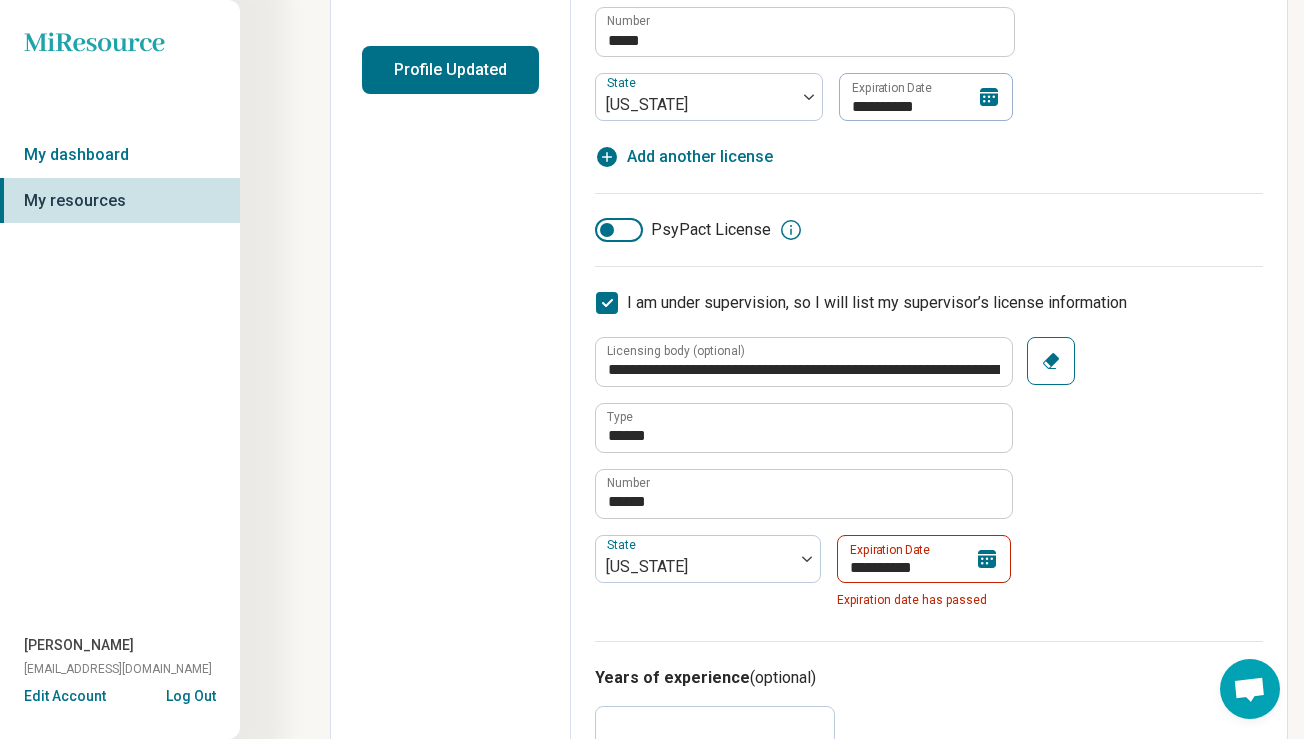 click 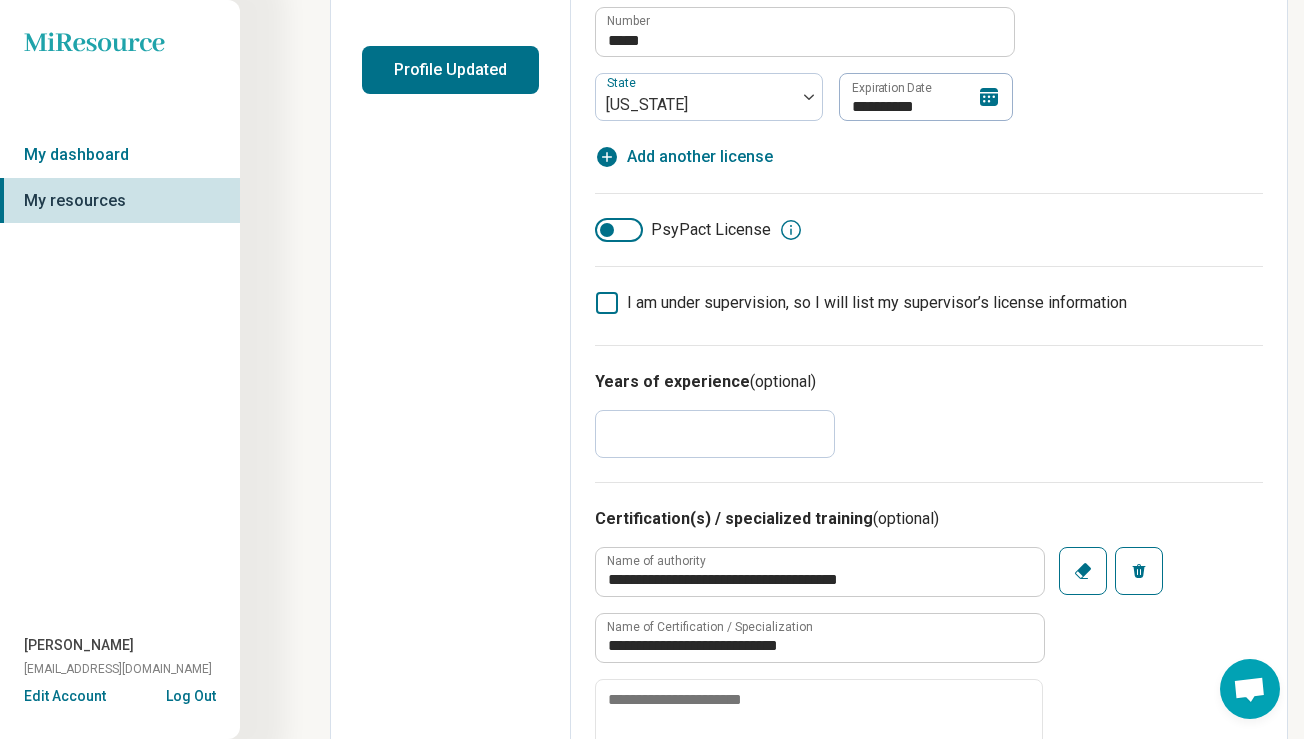 scroll, scrollTop: 10, scrollLeft: 0, axis: vertical 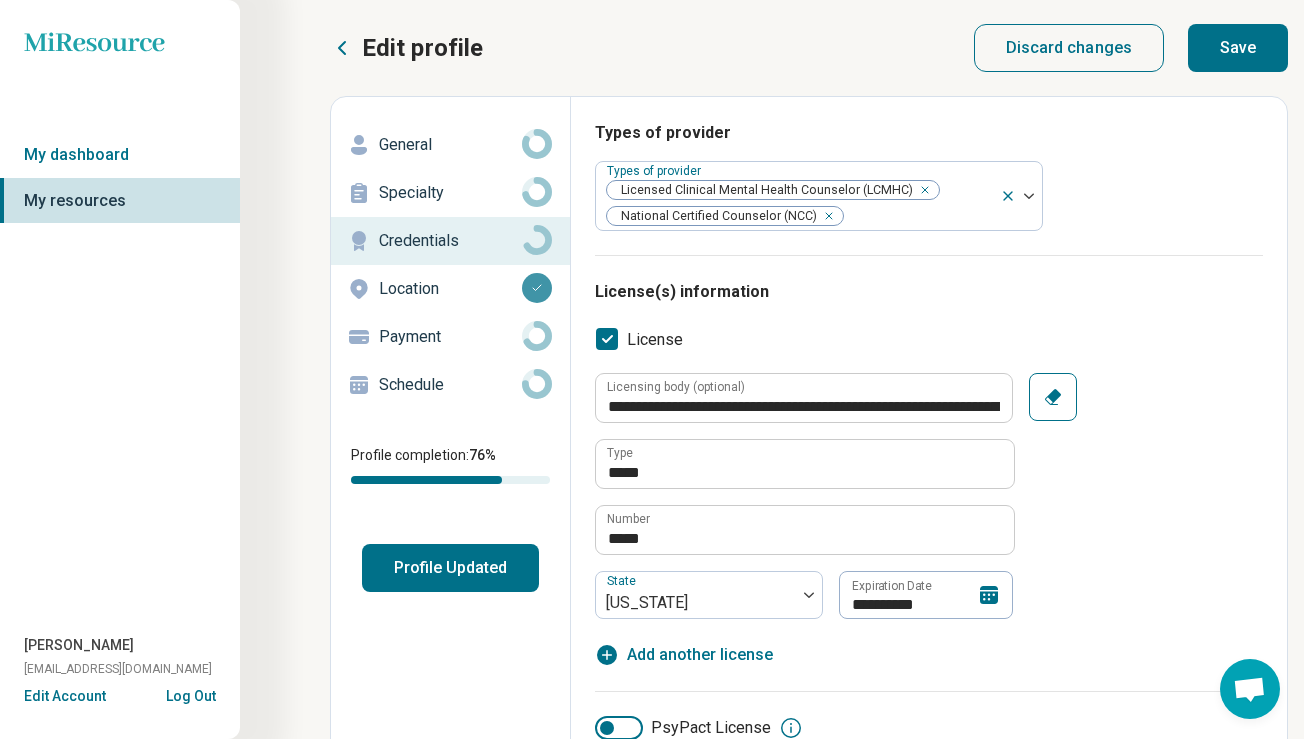 click on "Save" at bounding box center [1238, 48] 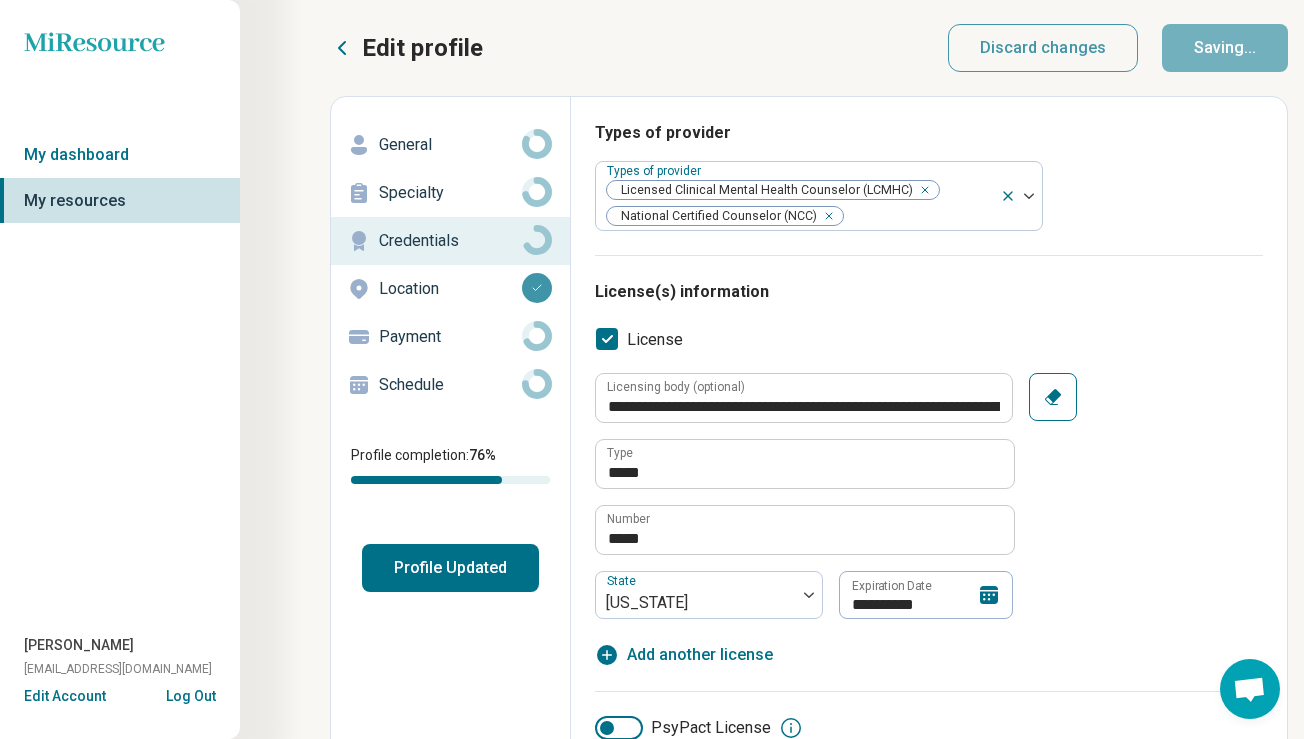 type on "*" 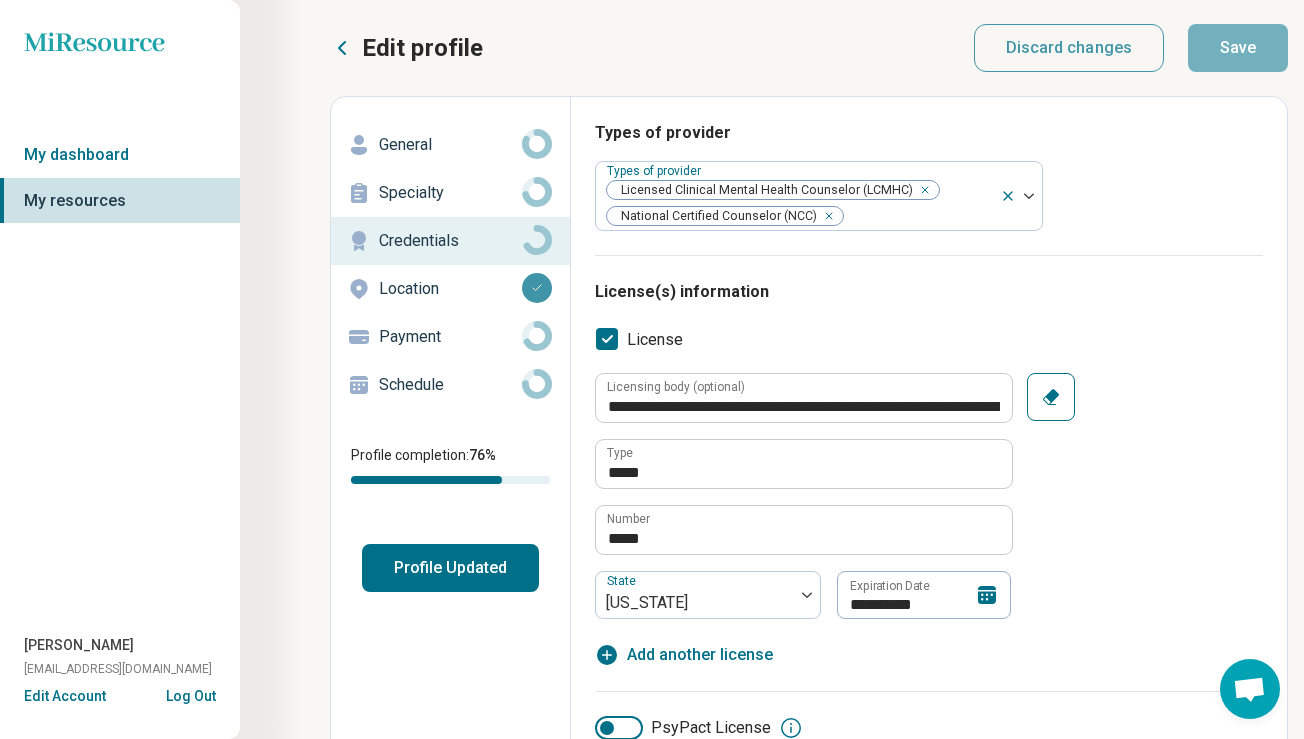 click on "Profile Updated" at bounding box center [450, 568] 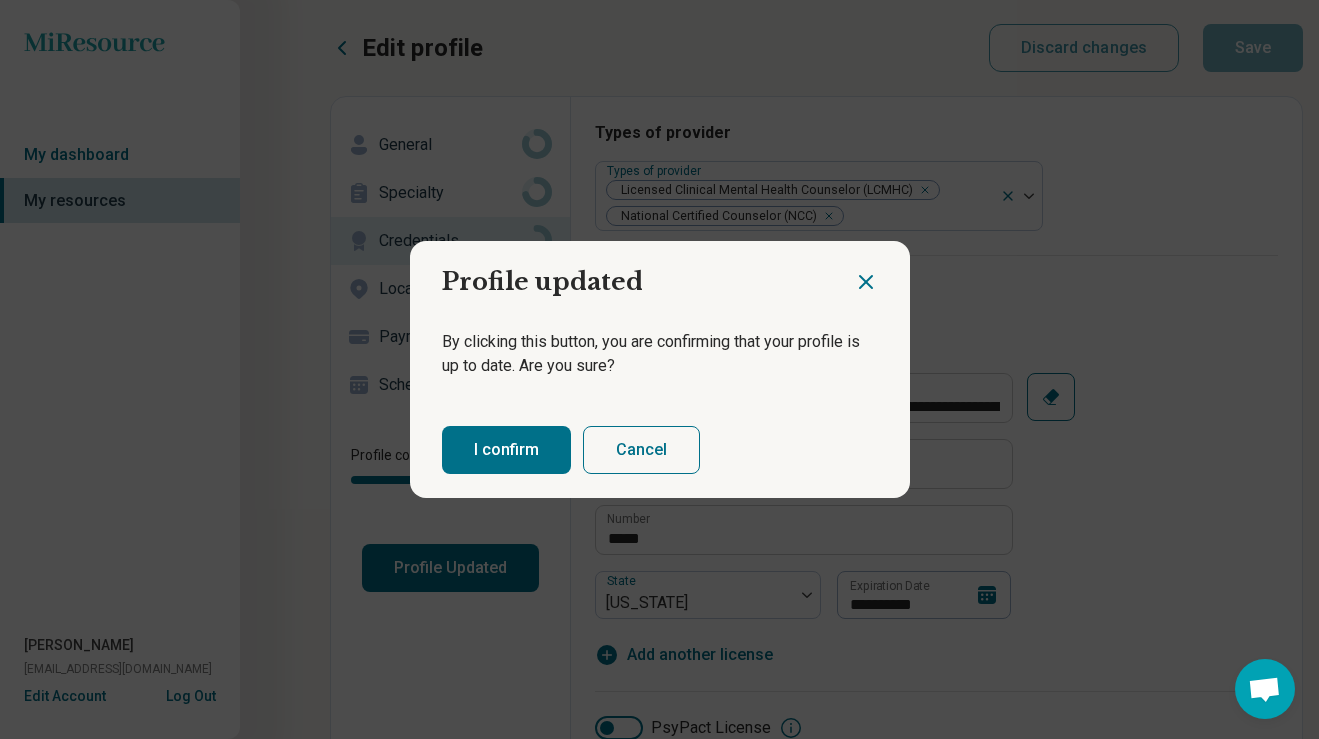 click on "I confirm" at bounding box center [506, 450] 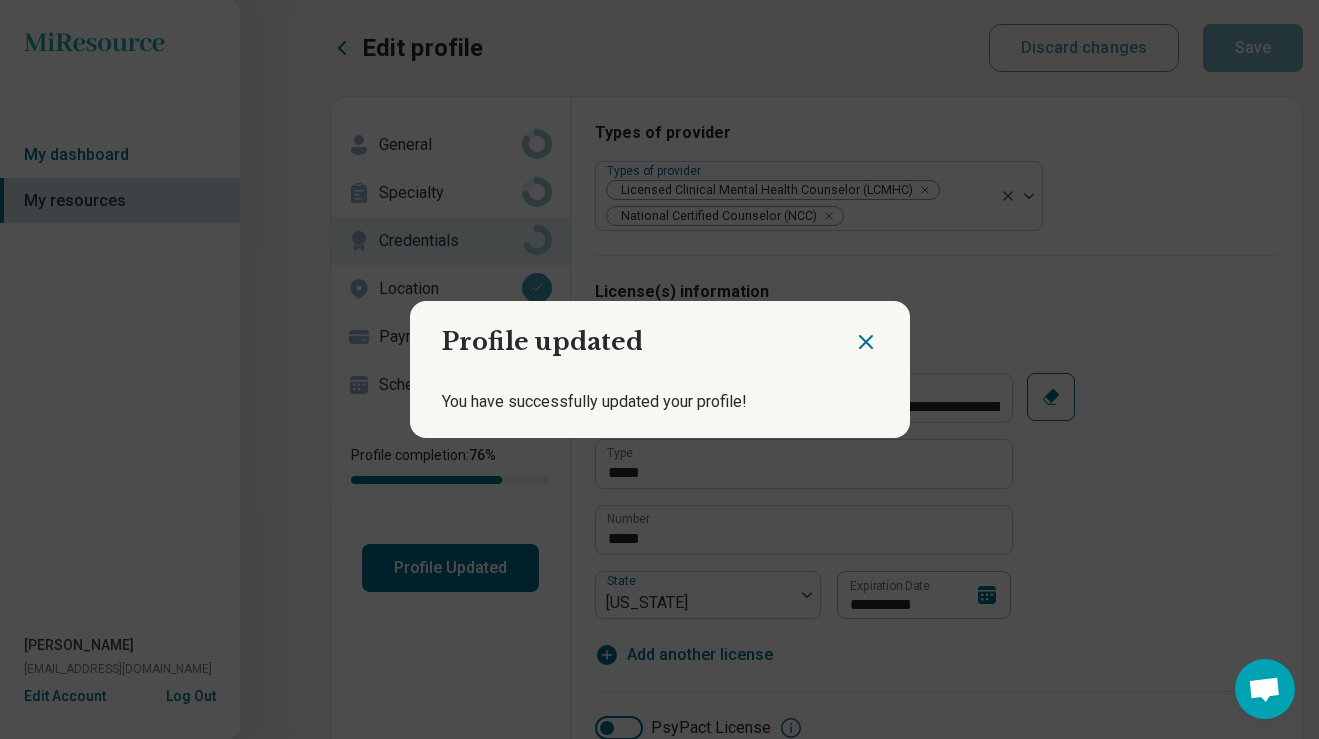 click 